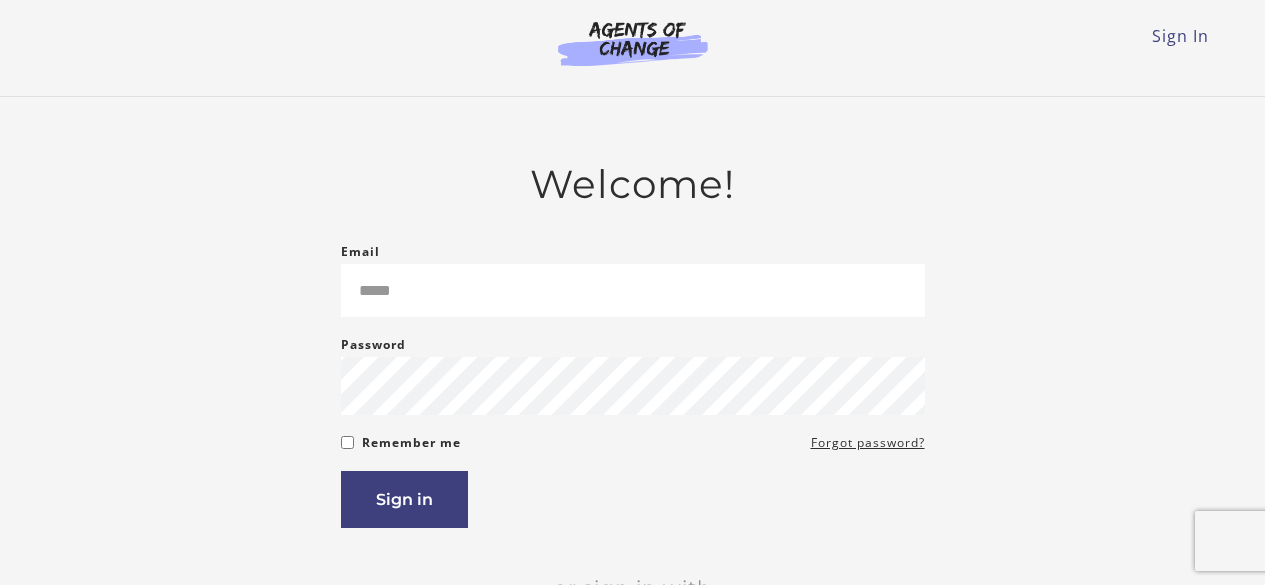 scroll, scrollTop: 0, scrollLeft: 0, axis: both 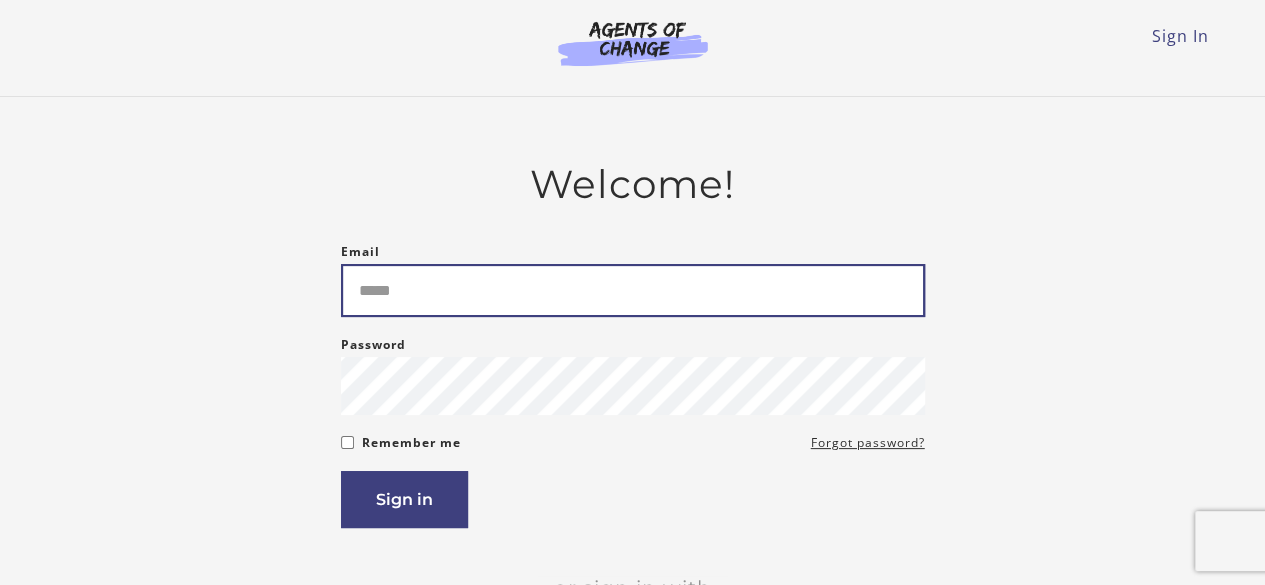 click on "Email" at bounding box center (633, 290) 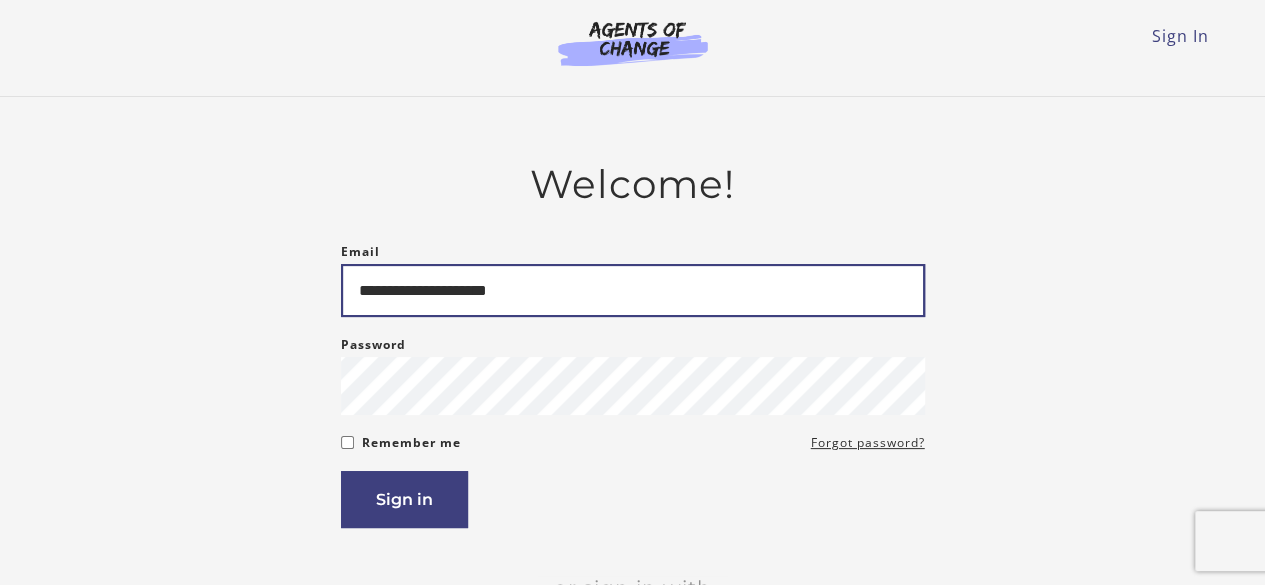 type on "**********" 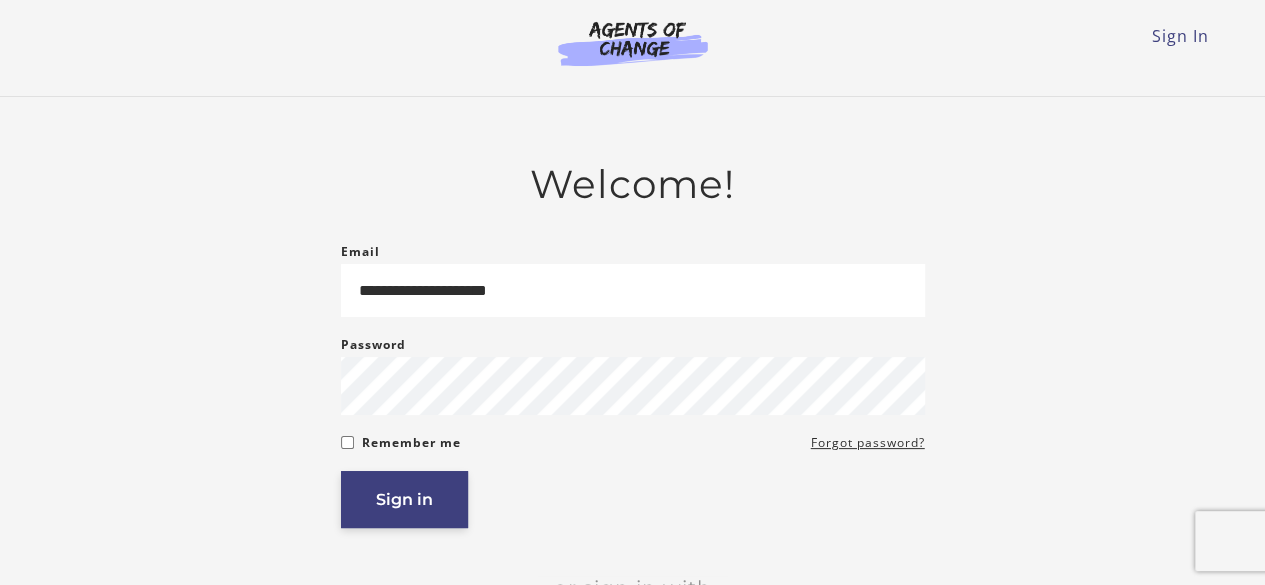 click on "Sign in" at bounding box center (404, 499) 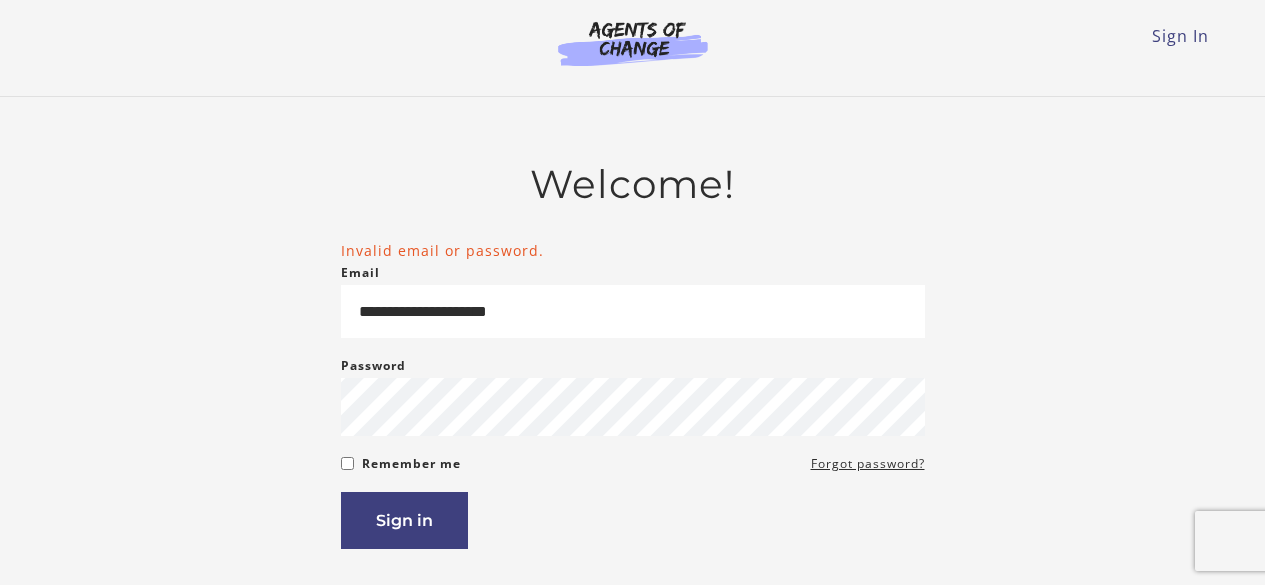 scroll, scrollTop: 0, scrollLeft: 0, axis: both 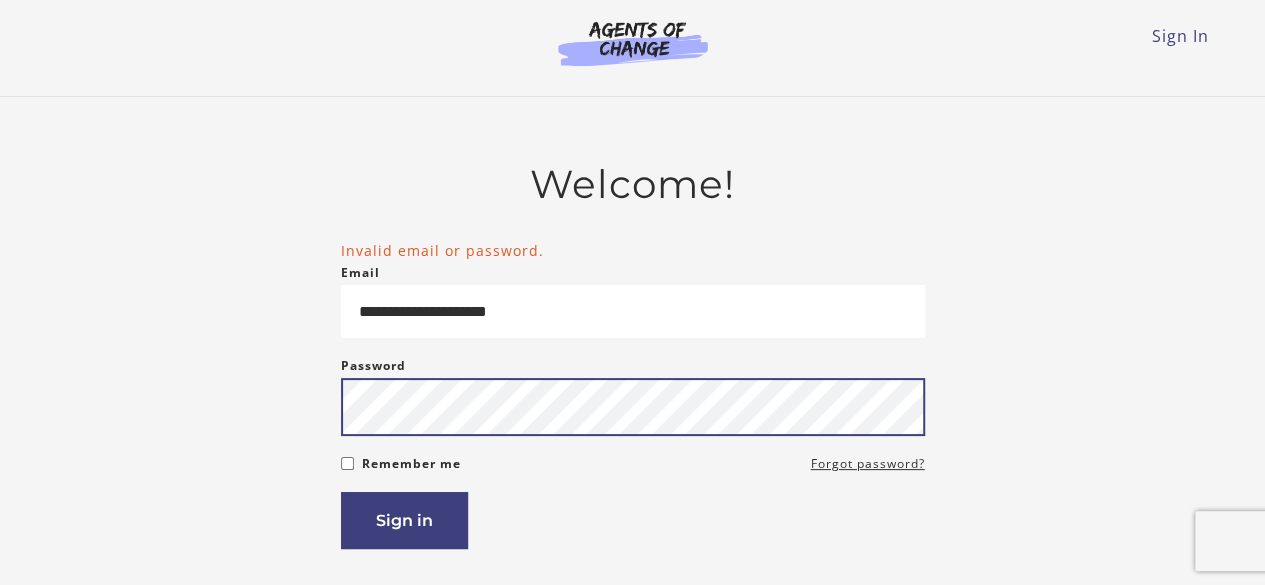 click on "Sign in" at bounding box center (404, 520) 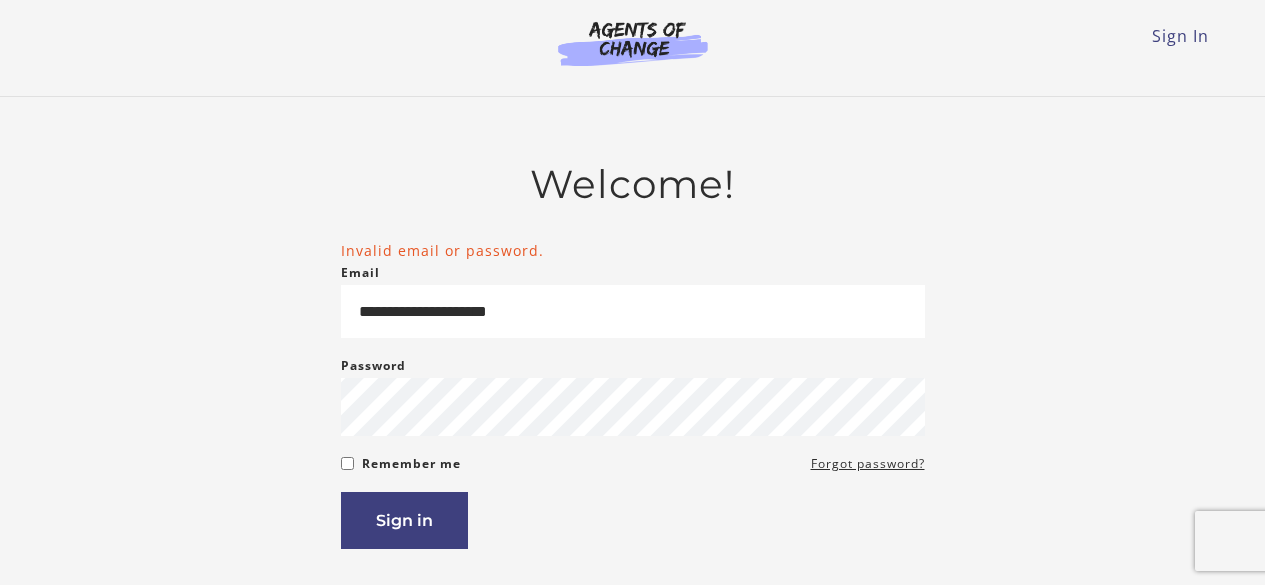 scroll, scrollTop: 0, scrollLeft: 0, axis: both 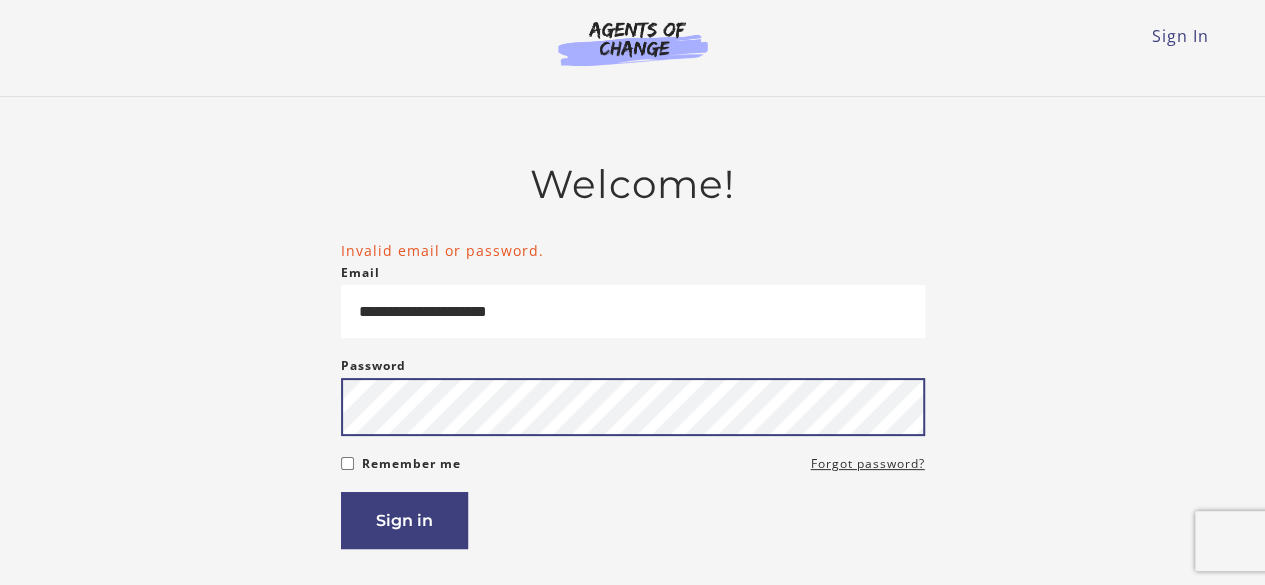 click on "Sign in" at bounding box center [404, 520] 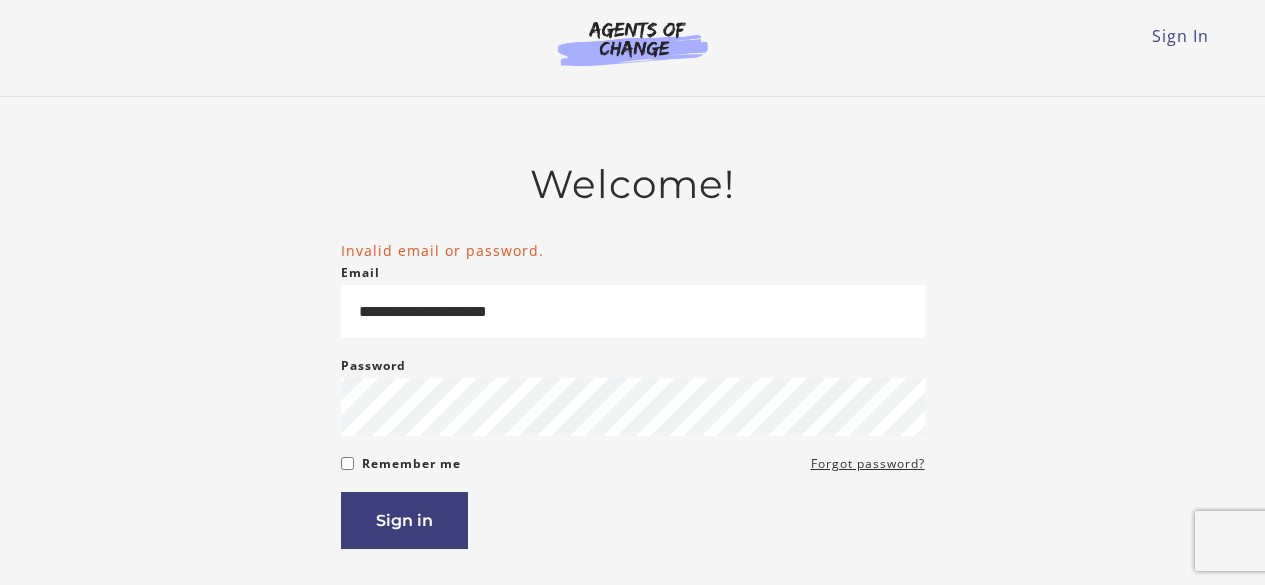scroll, scrollTop: 0, scrollLeft: 0, axis: both 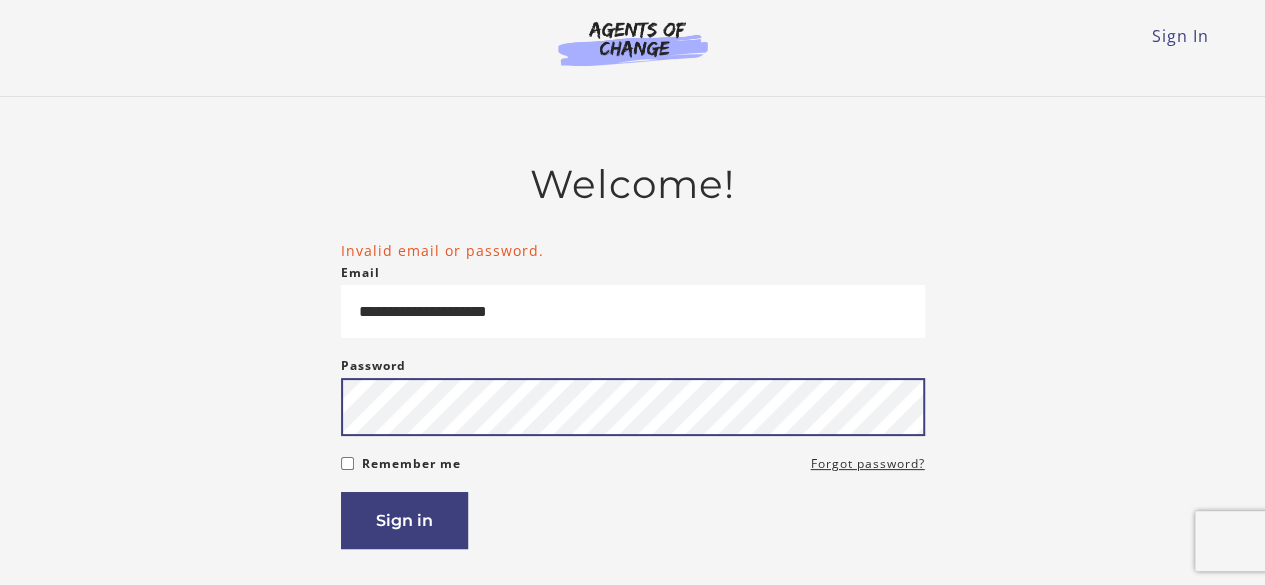 click on "Sign in" at bounding box center (404, 520) 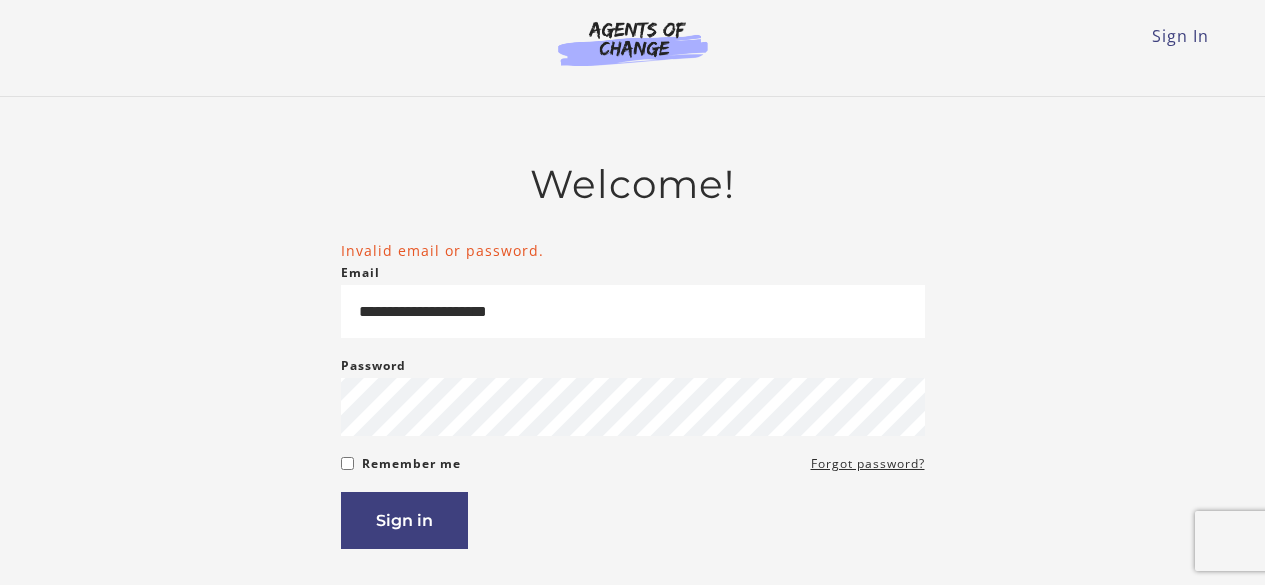 scroll, scrollTop: 0, scrollLeft: 0, axis: both 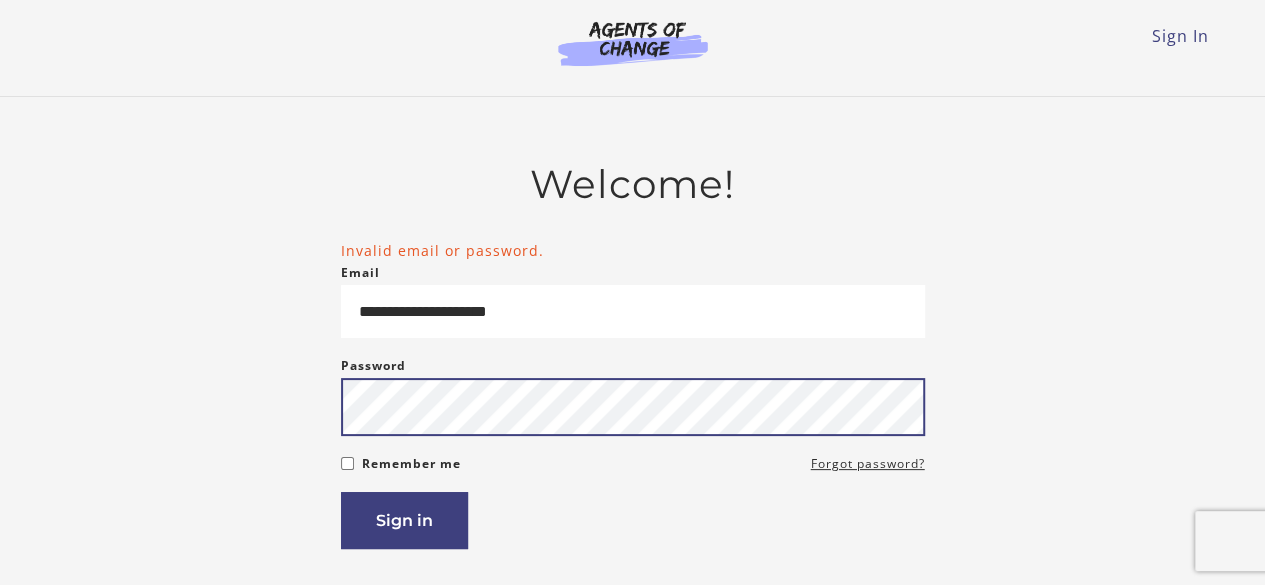 click on "Sign in" at bounding box center (404, 520) 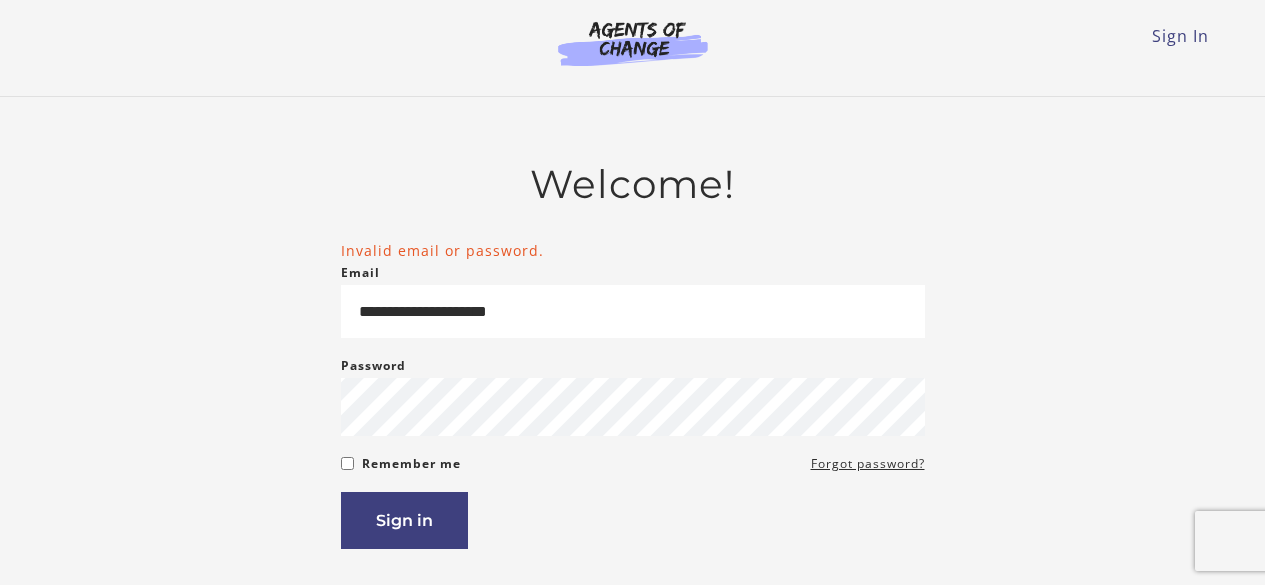 scroll, scrollTop: 0, scrollLeft: 0, axis: both 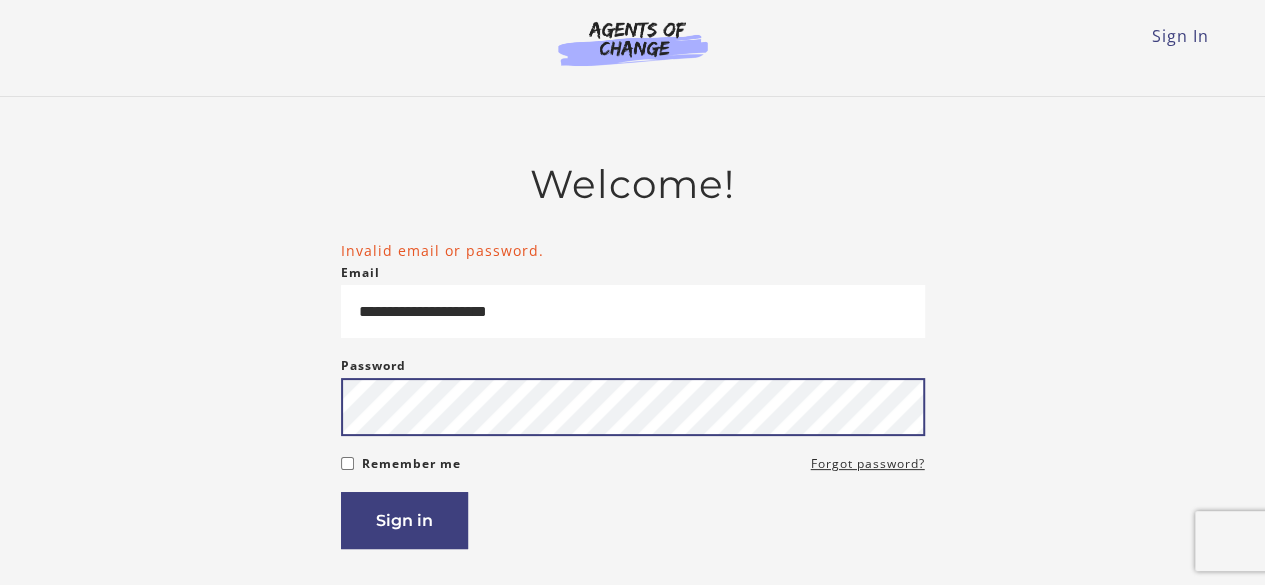 click on "Sign in" at bounding box center [404, 520] 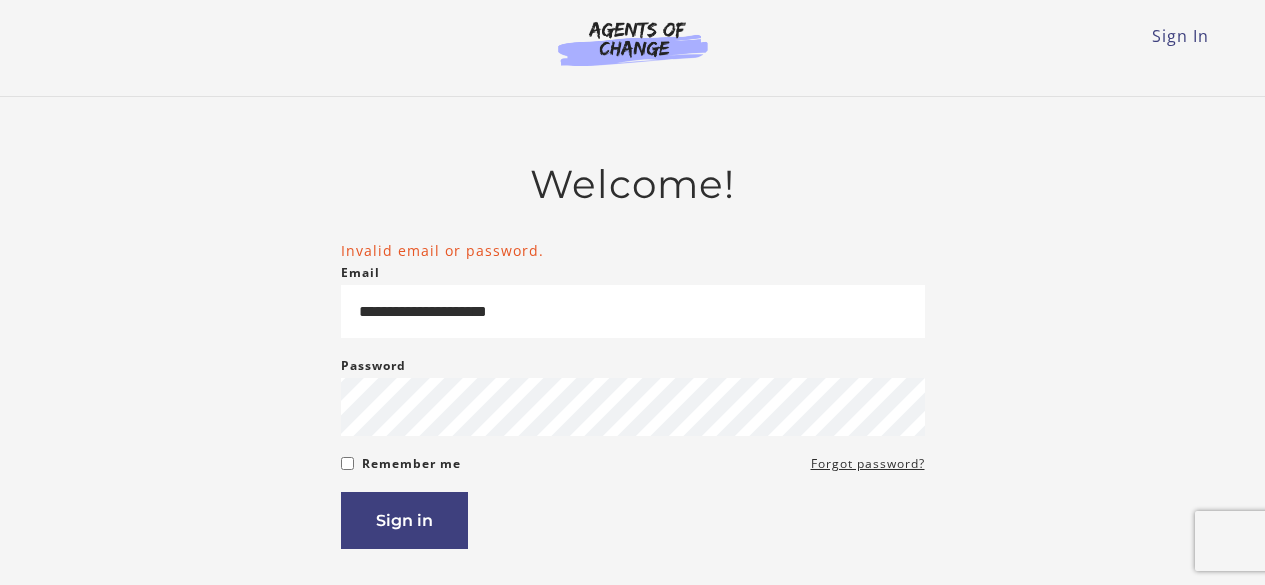 scroll, scrollTop: 0, scrollLeft: 0, axis: both 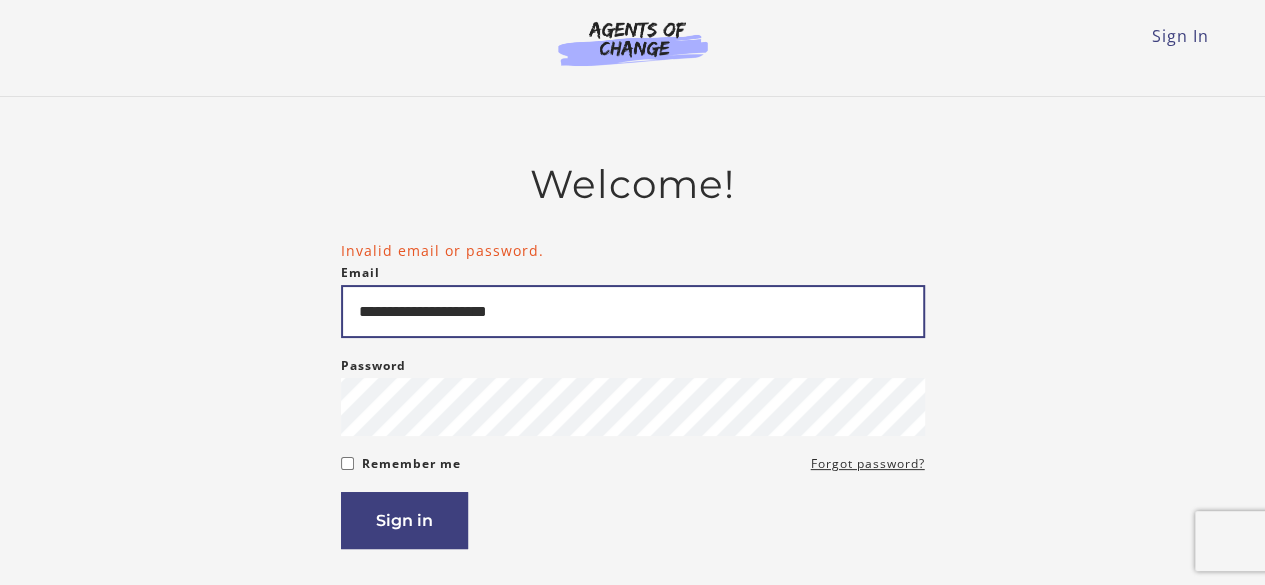 drag, startPoint x: 570, startPoint y: 307, endPoint x: 314, endPoint y: 301, distance: 256.0703 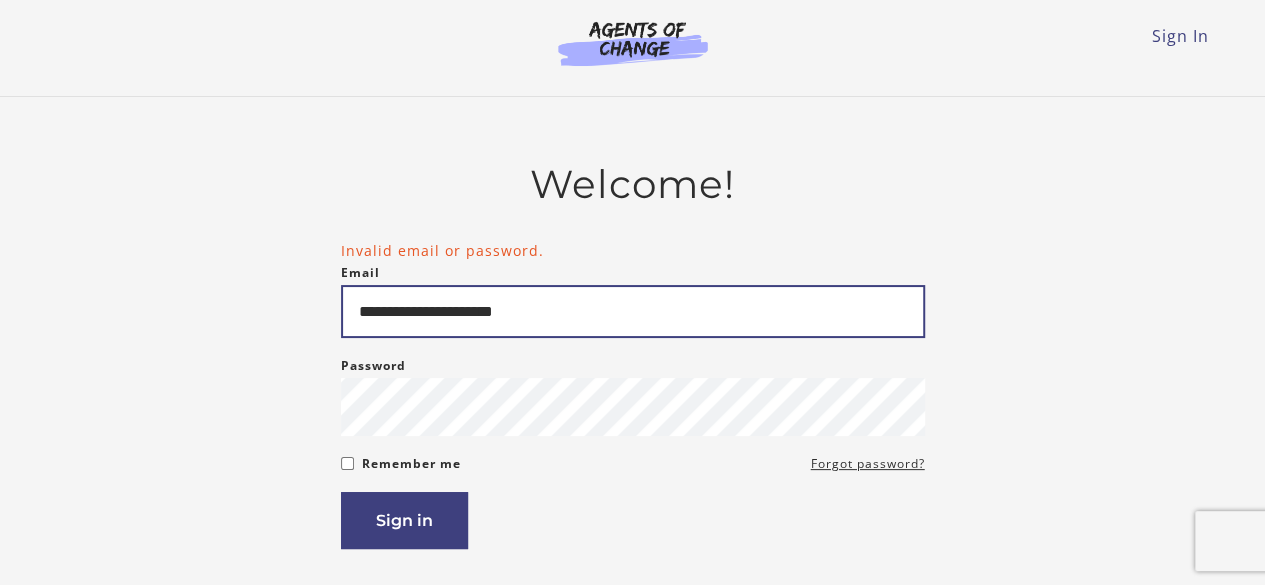 type on "**********" 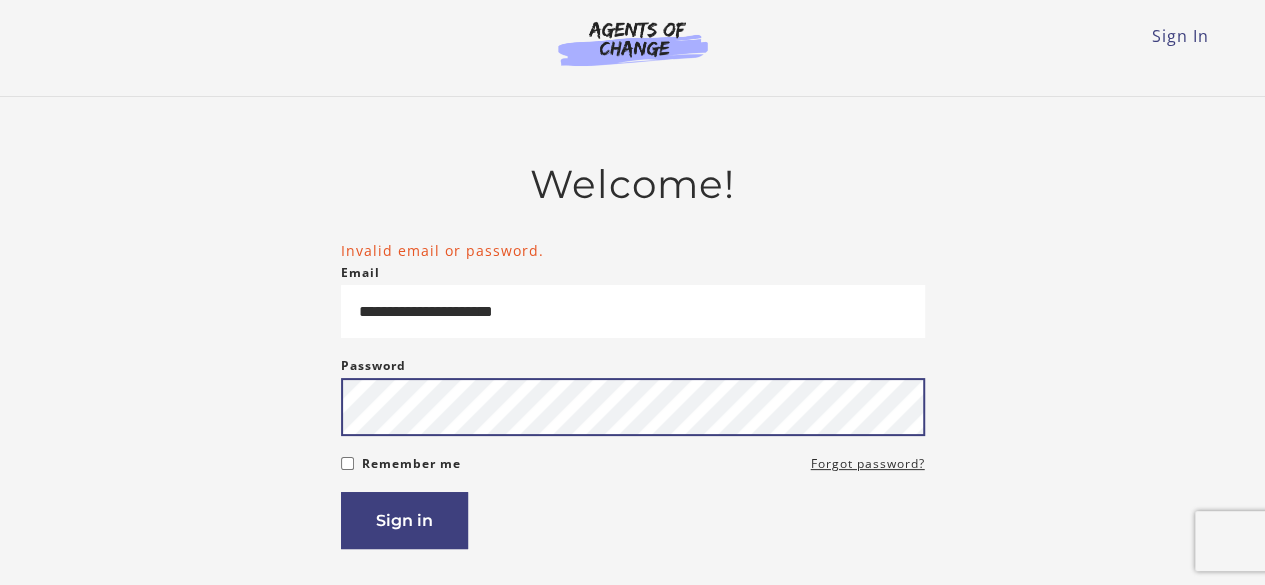 click on "Sign in" at bounding box center [404, 520] 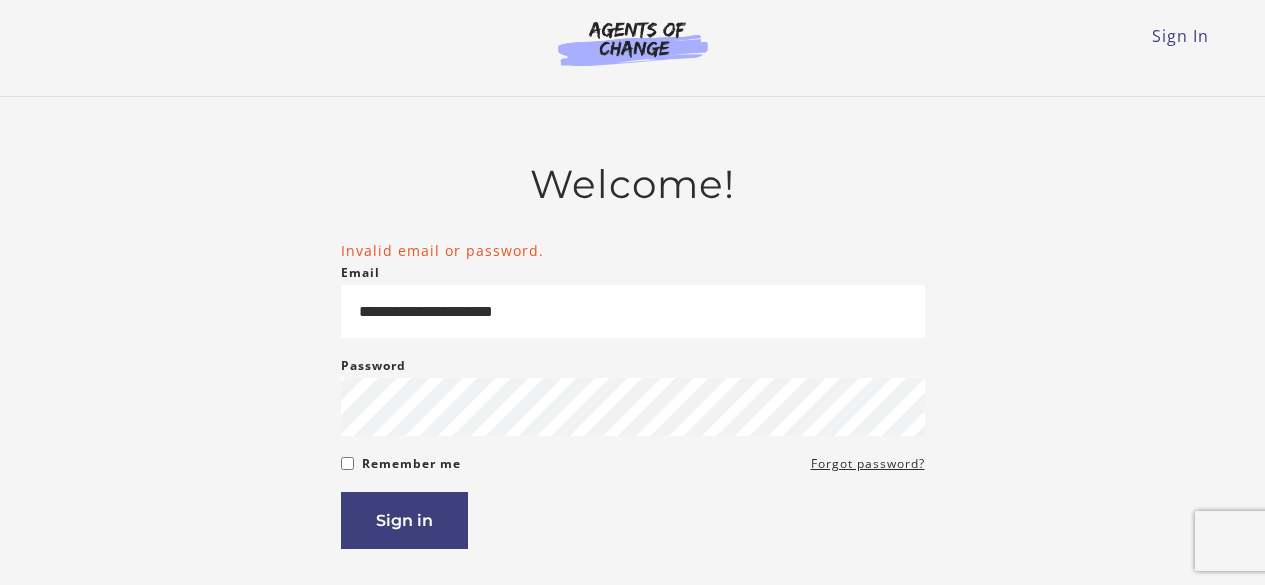 scroll, scrollTop: 0, scrollLeft: 0, axis: both 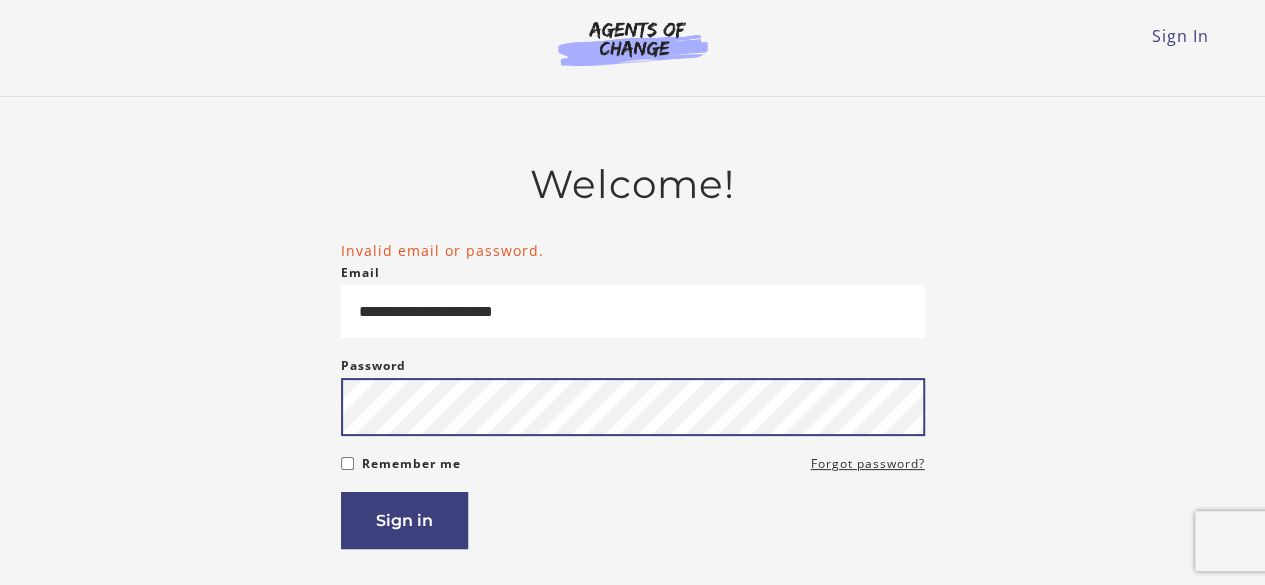 click on "Sign in" at bounding box center [404, 520] 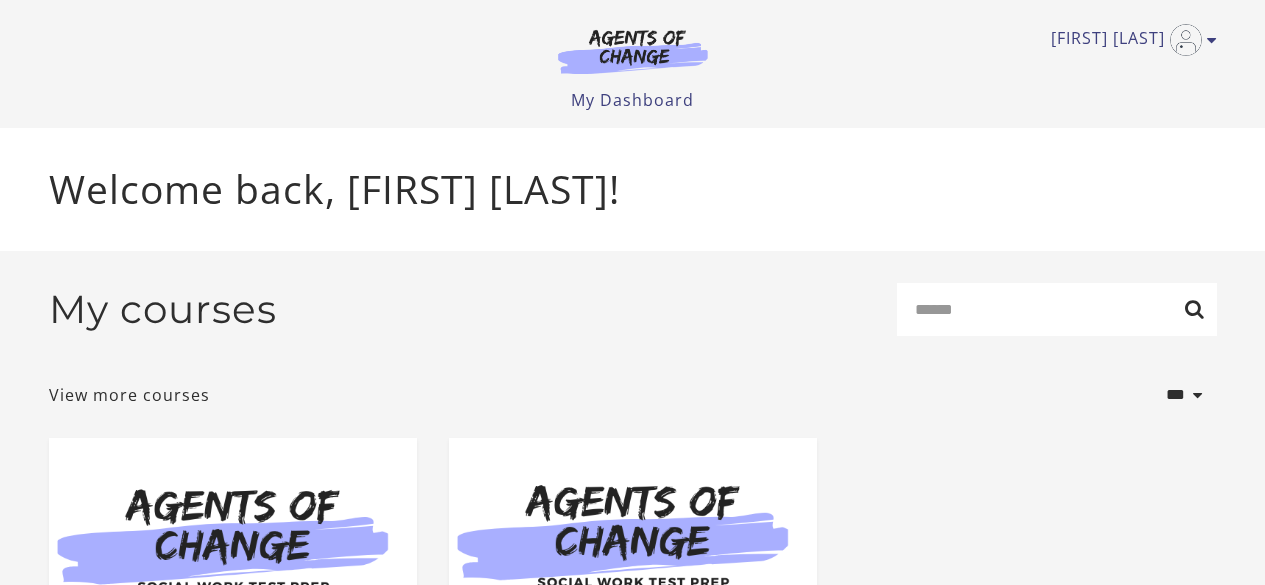 scroll, scrollTop: 0, scrollLeft: 0, axis: both 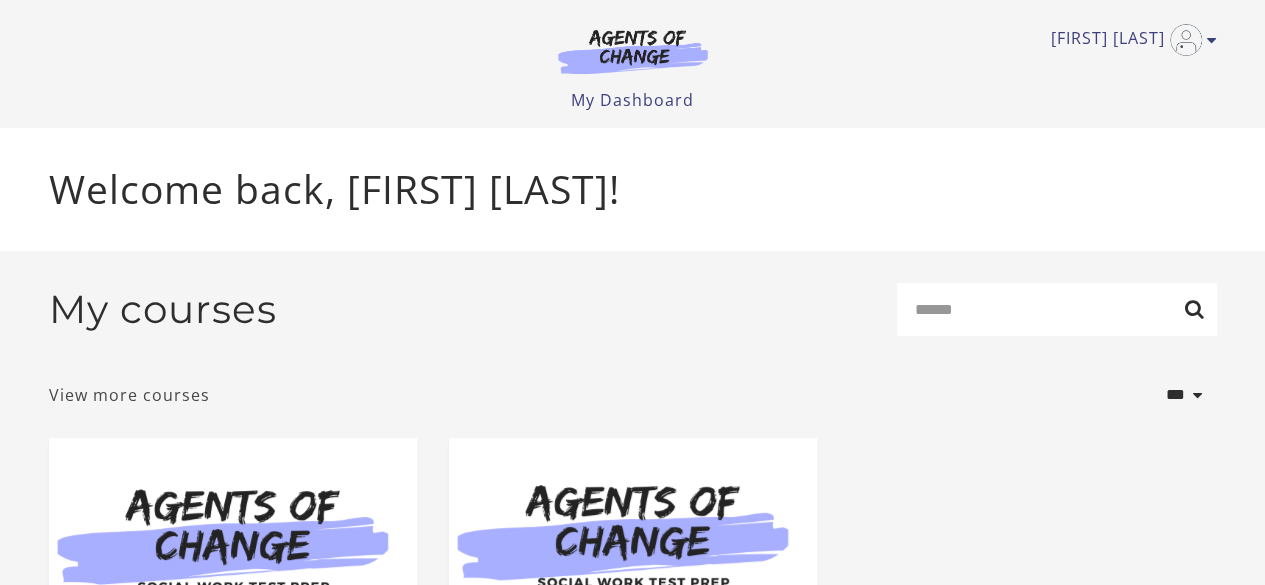 click on "View more courses" at bounding box center [129, 395] 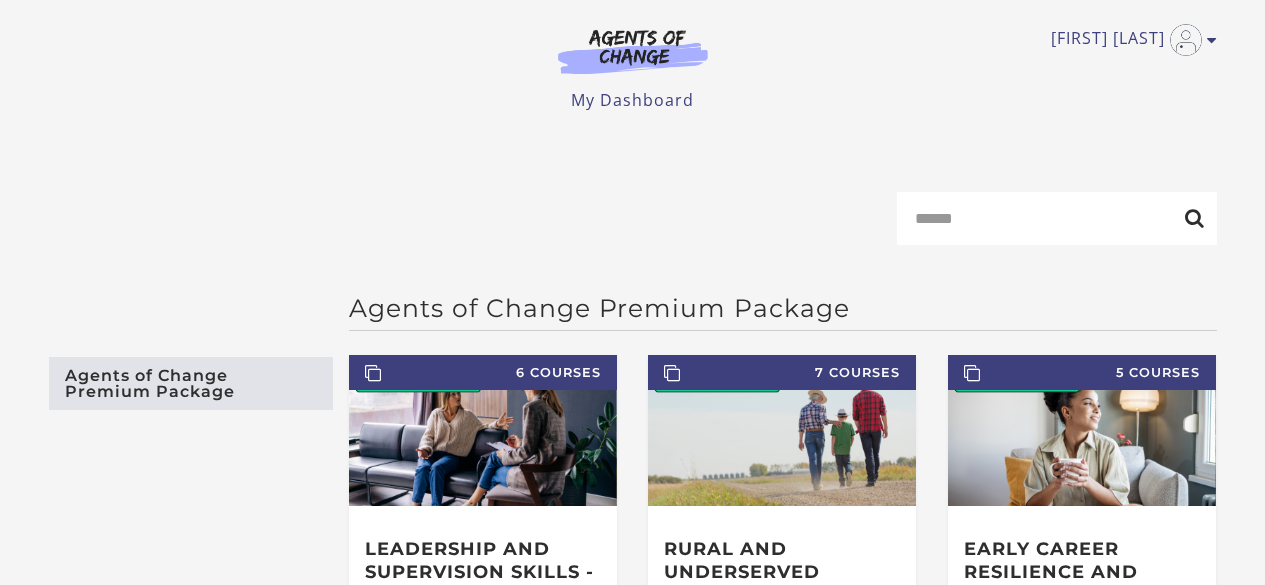 scroll, scrollTop: 0, scrollLeft: 0, axis: both 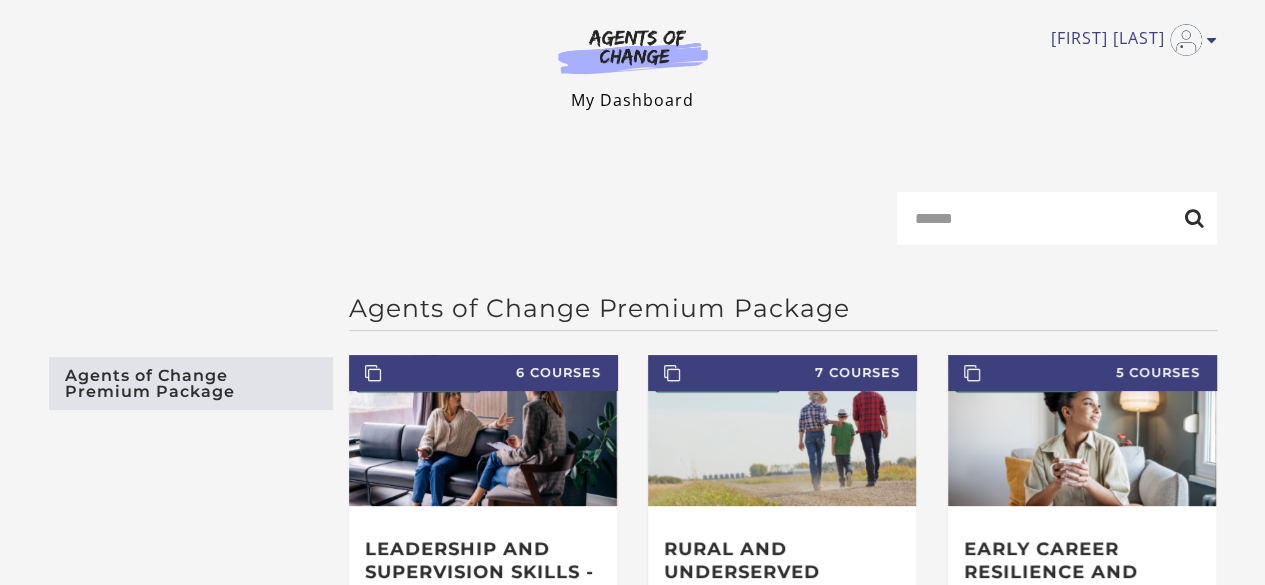 click on "My Dashboard" at bounding box center (632, 100) 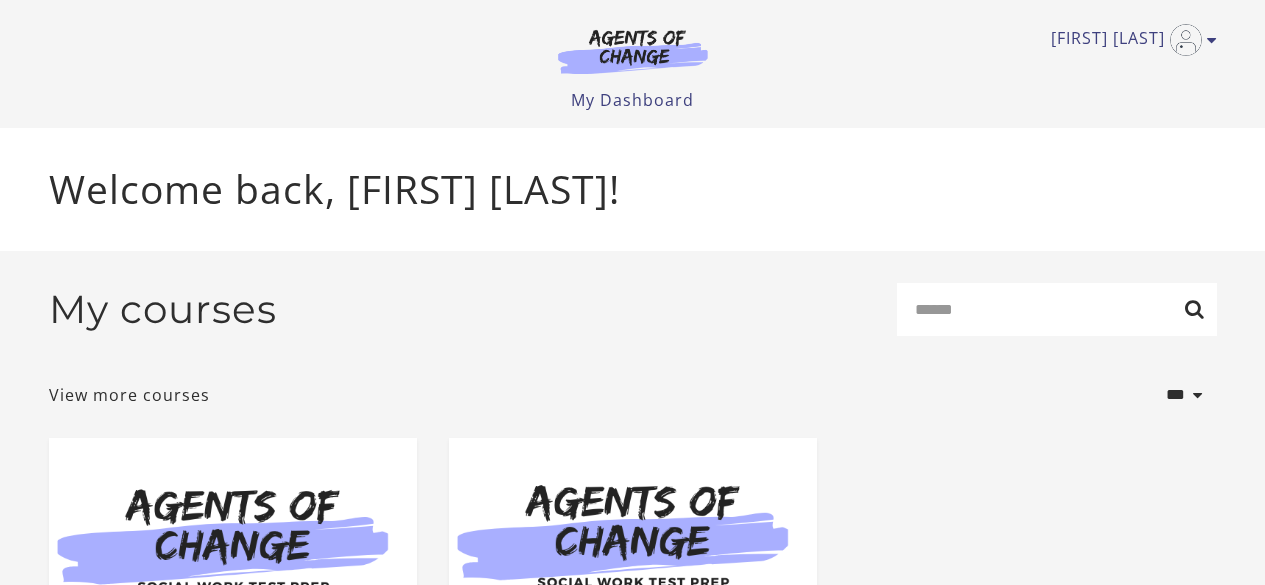 scroll, scrollTop: 0, scrollLeft: 0, axis: both 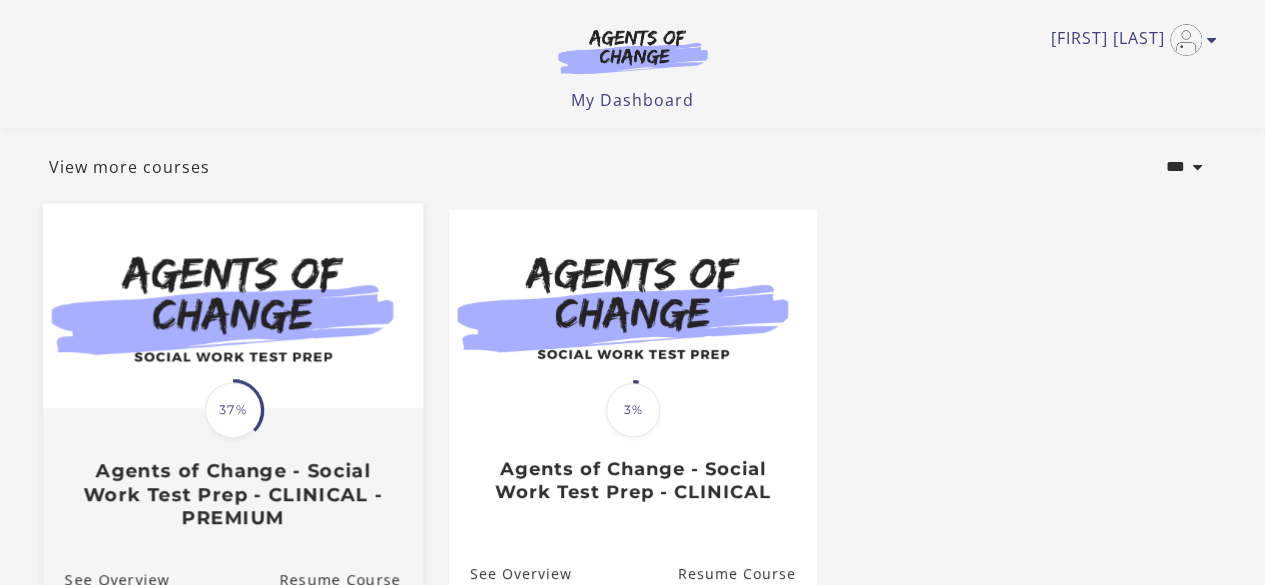 click on "Translation missing: en.liquid.partials.dashboard_course_card.progress_description: 37%
37%
Agents of Change - Social Work Test Prep - CLINICAL - PREMIUM" at bounding box center [232, 469] 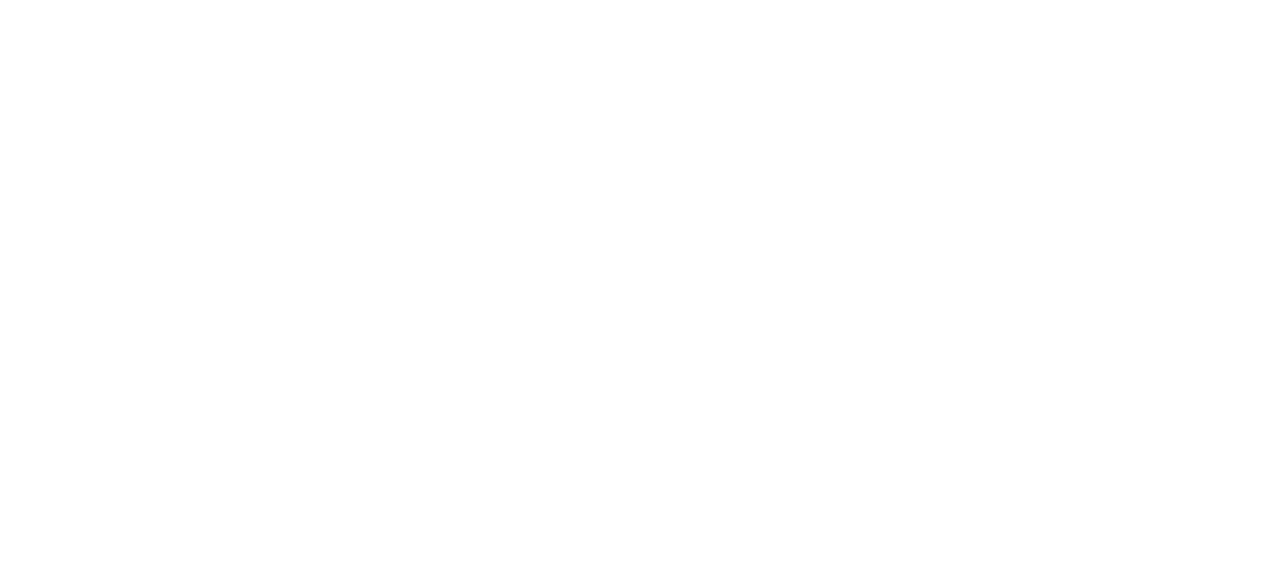 scroll, scrollTop: 0, scrollLeft: 0, axis: both 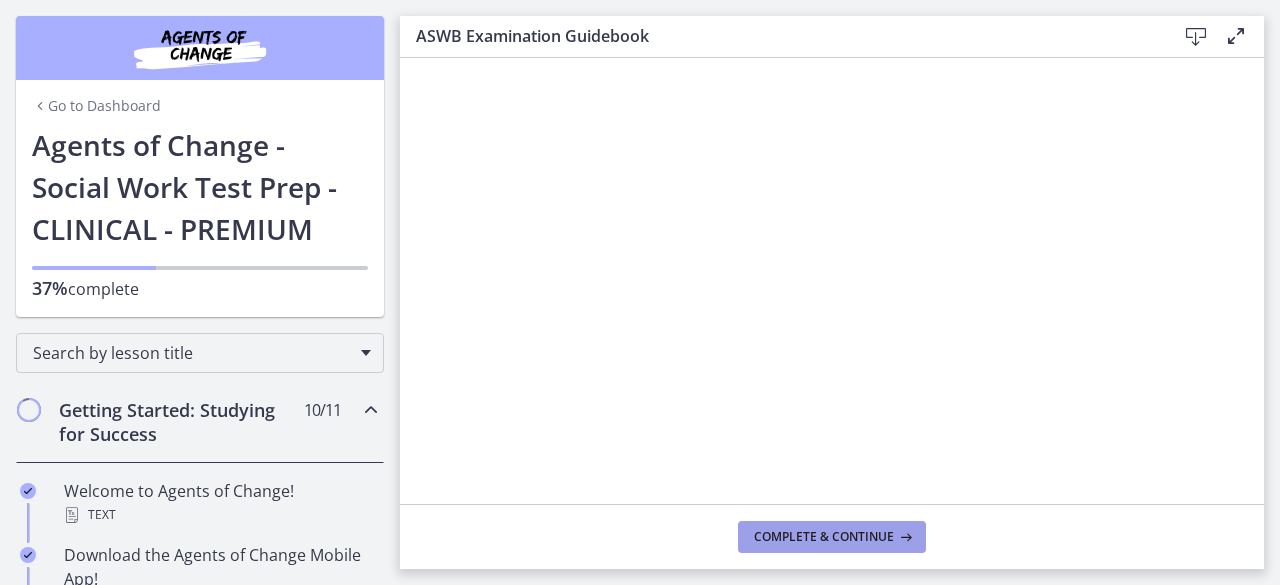 click on "Complete & continue" at bounding box center [832, 537] 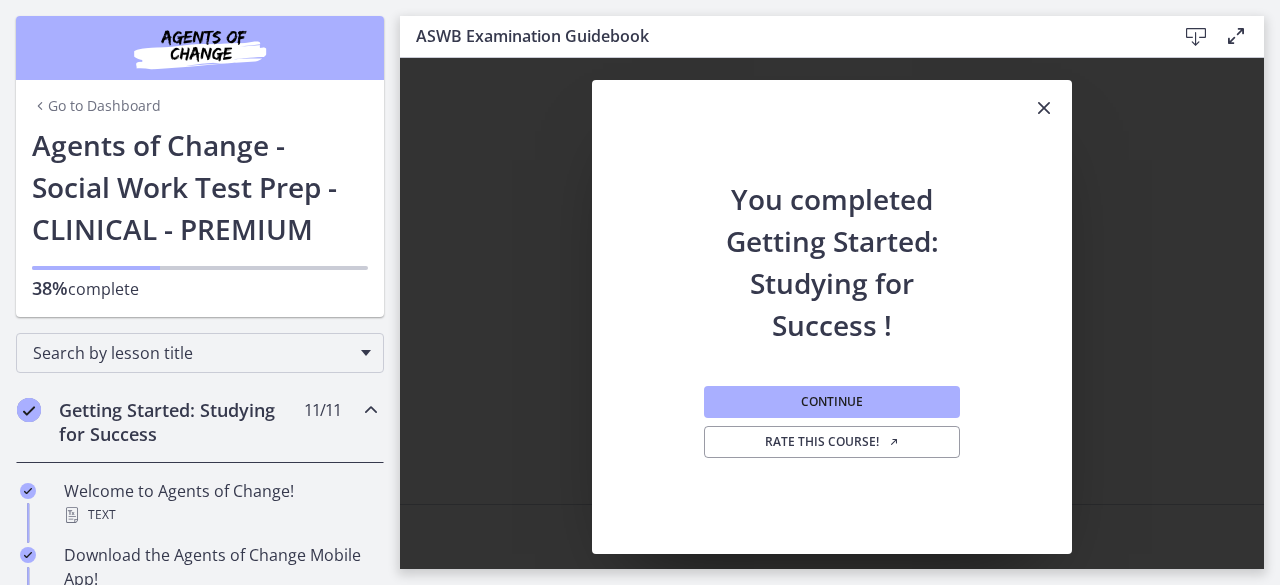 scroll, scrollTop: 100, scrollLeft: 0, axis: vertical 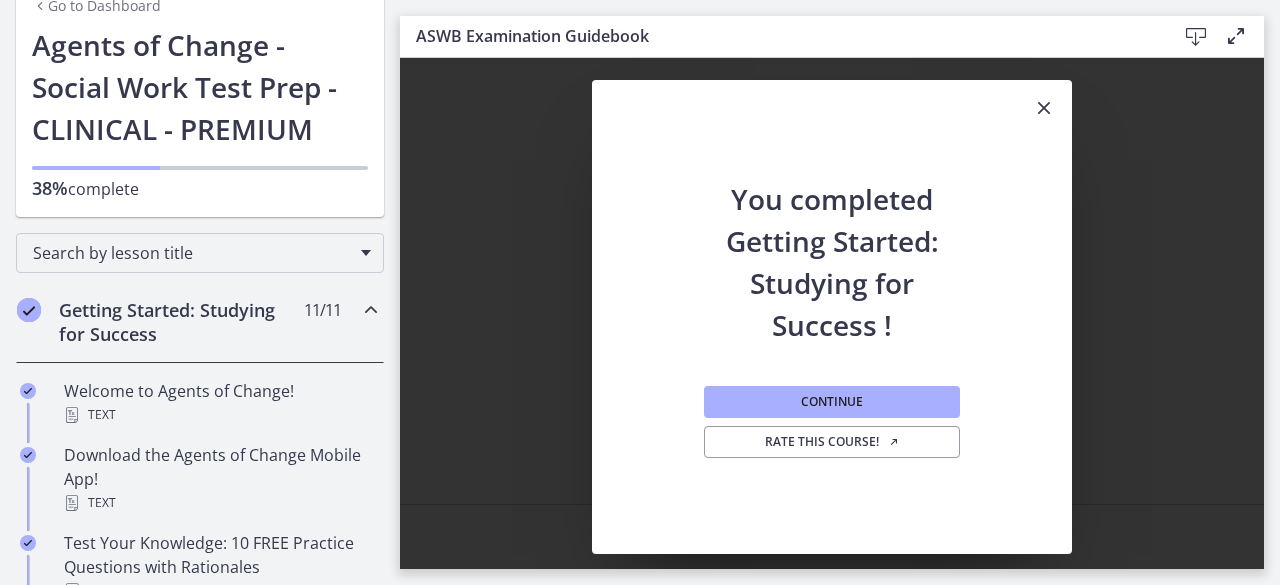 click at bounding box center (371, 310) 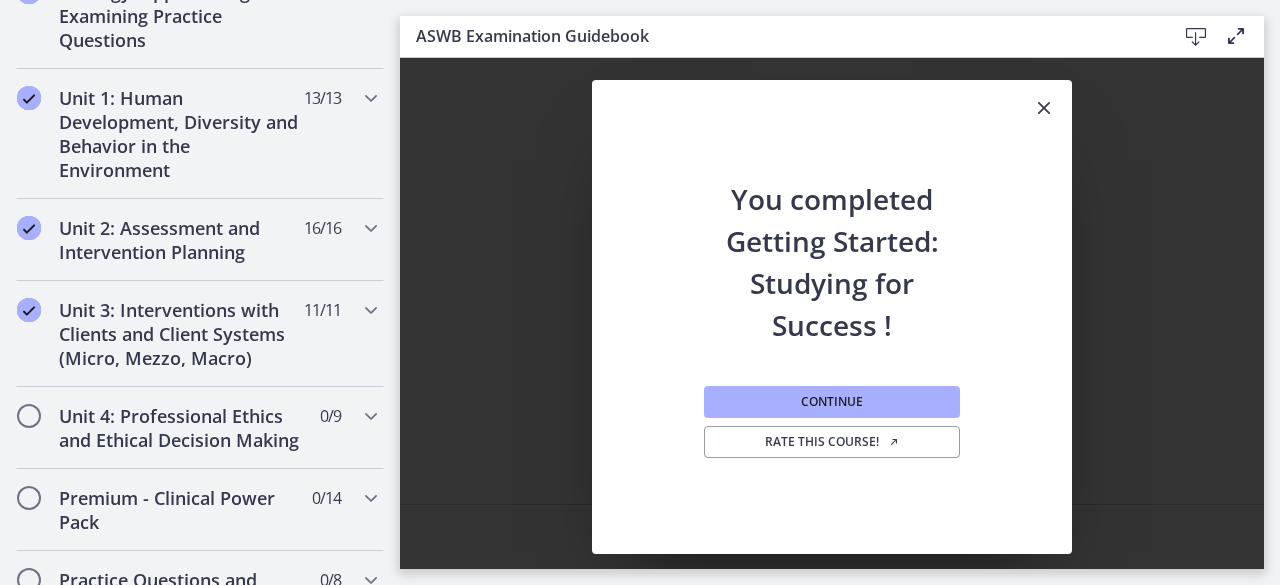scroll, scrollTop: 600, scrollLeft: 0, axis: vertical 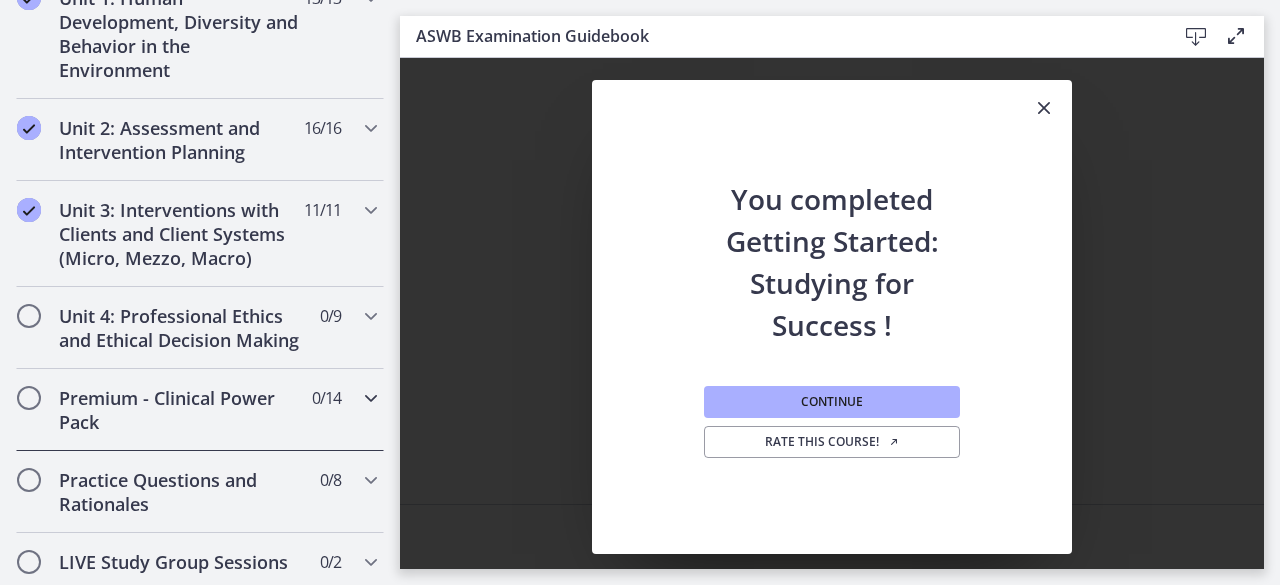 click on "Premium - Clinical Power Pack" at bounding box center (181, 410) 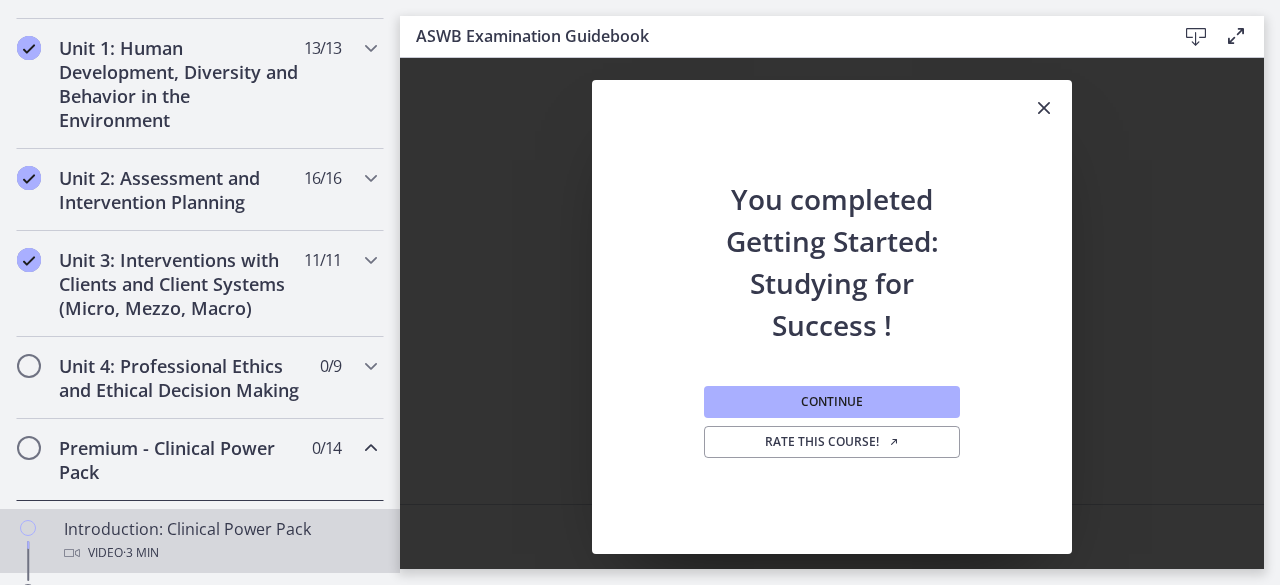 scroll, scrollTop: 500, scrollLeft: 0, axis: vertical 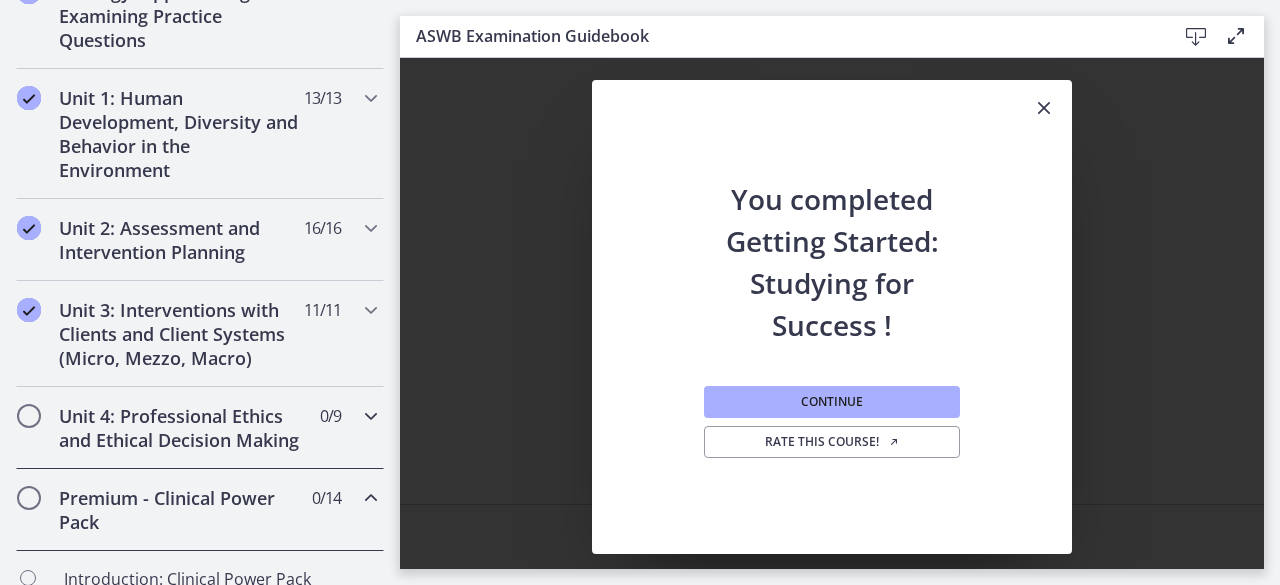 click on "Unit 4: Professional Ethics and Ethical Decision Making" at bounding box center [181, 428] 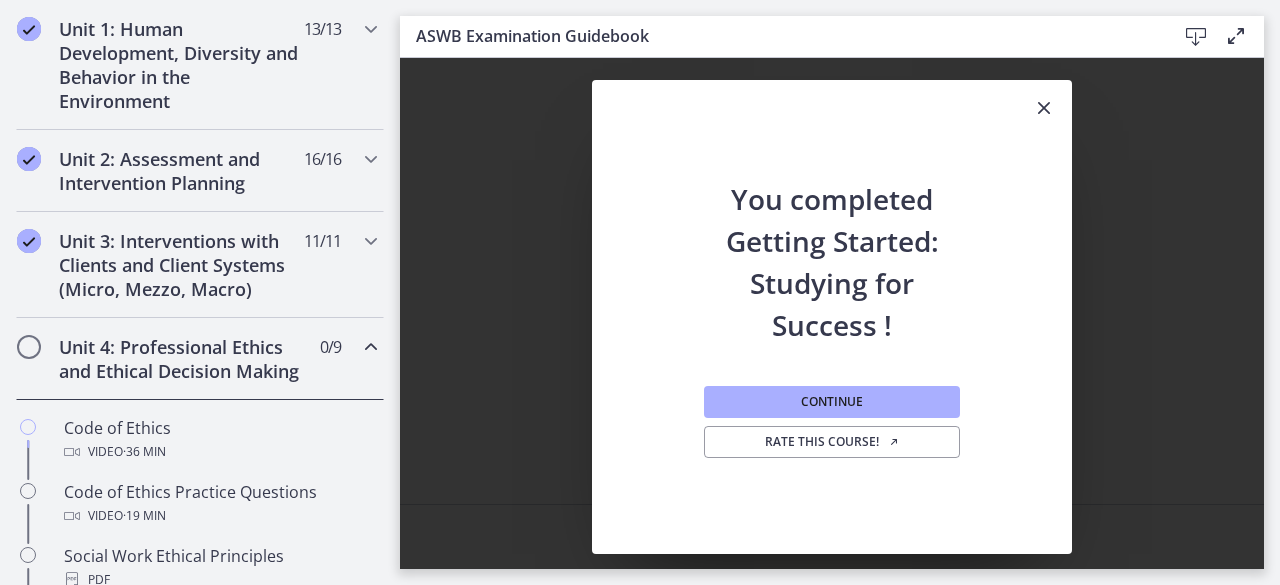 scroll, scrollTop: 600, scrollLeft: 0, axis: vertical 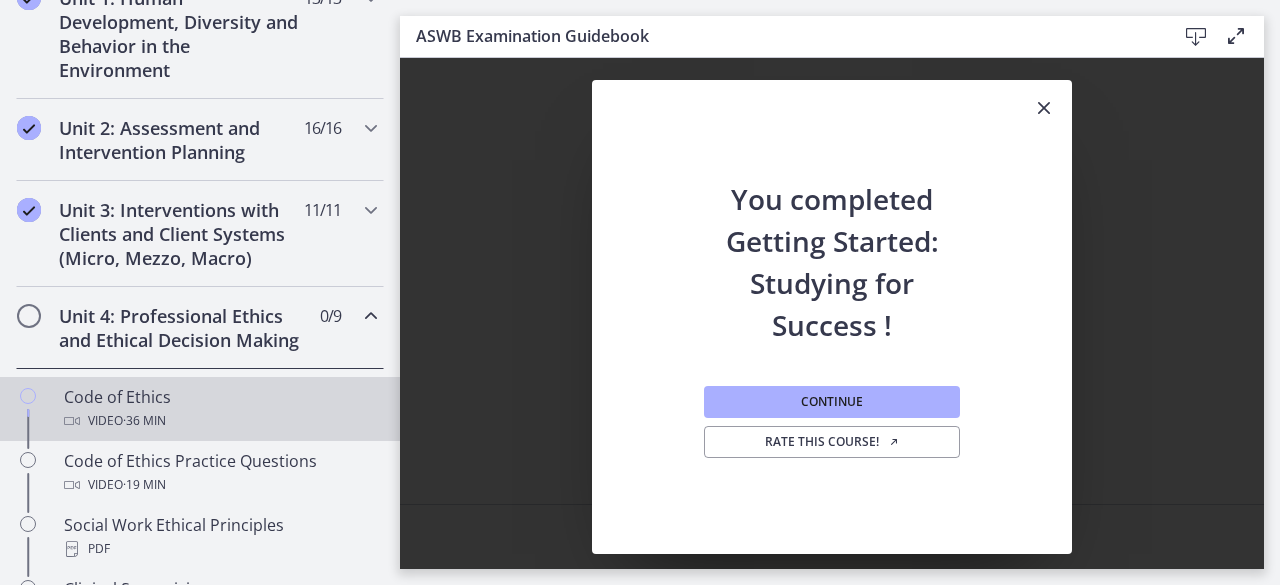 click on "Code of Ethics
Video
·  36 min" at bounding box center (220, 409) 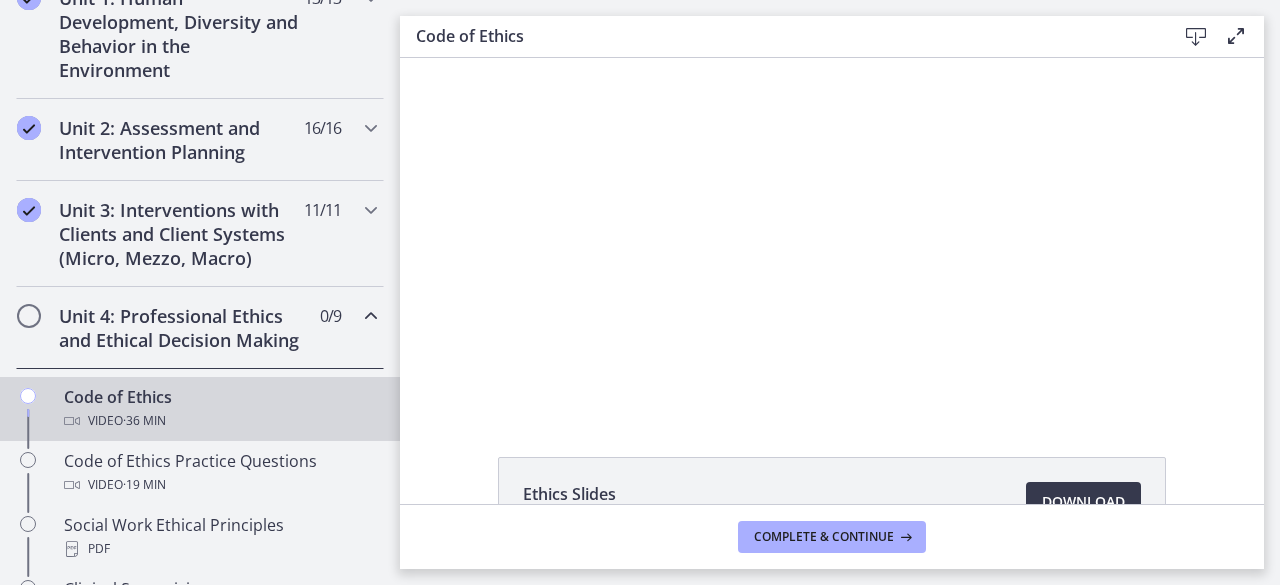 scroll, scrollTop: 0, scrollLeft: 0, axis: both 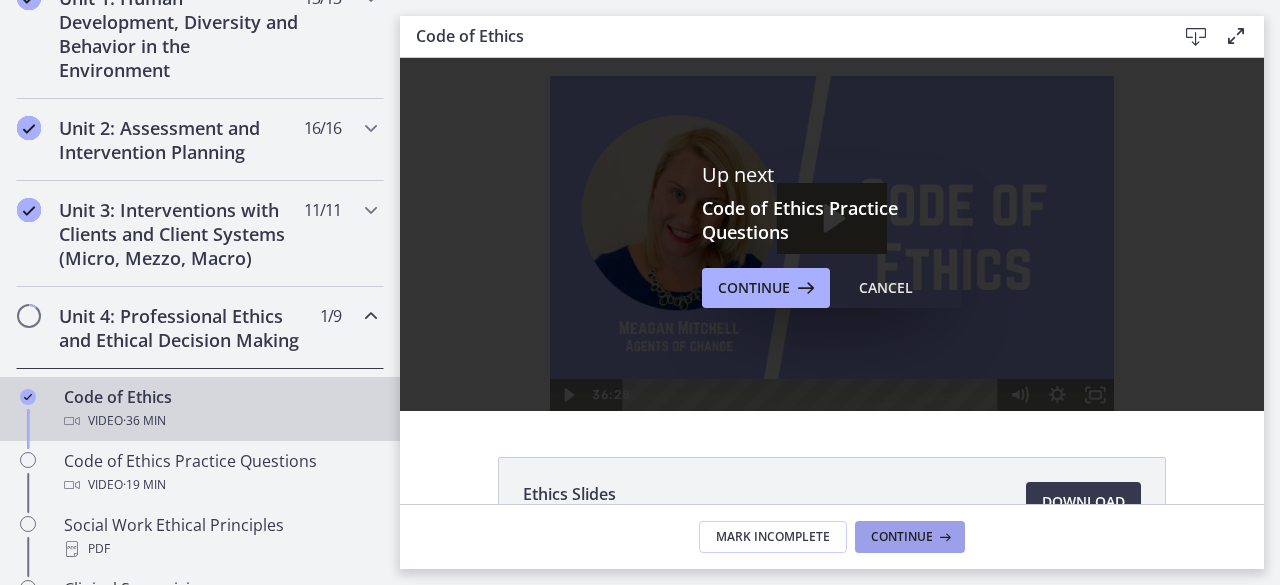 click on "Continue" at bounding box center [910, 537] 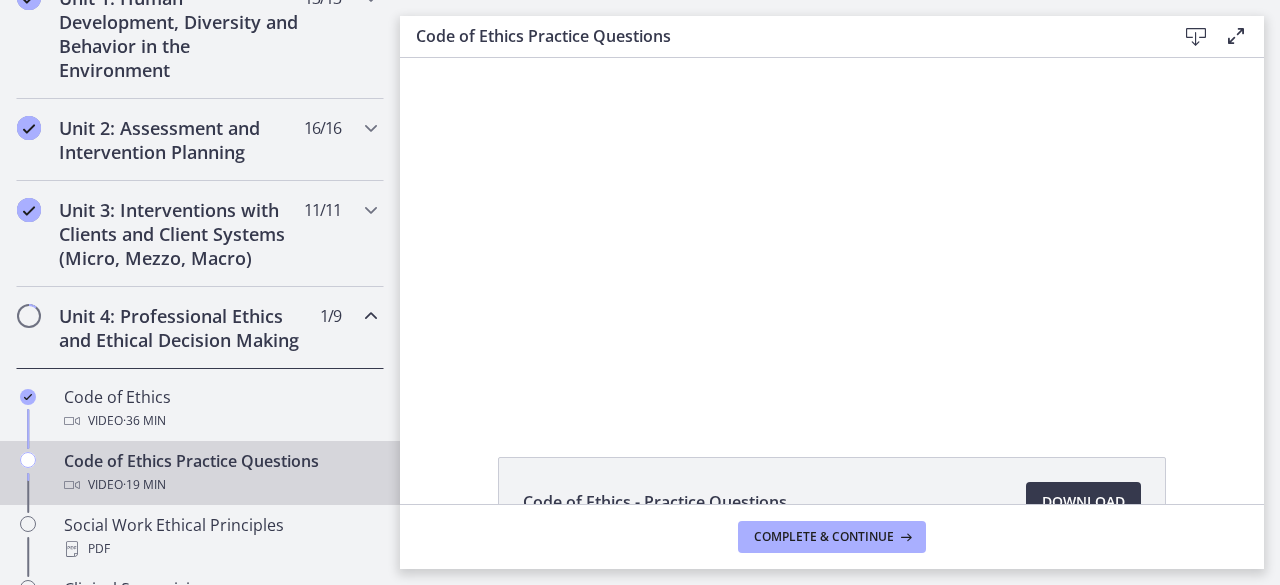 scroll, scrollTop: 0, scrollLeft: 0, axis: both 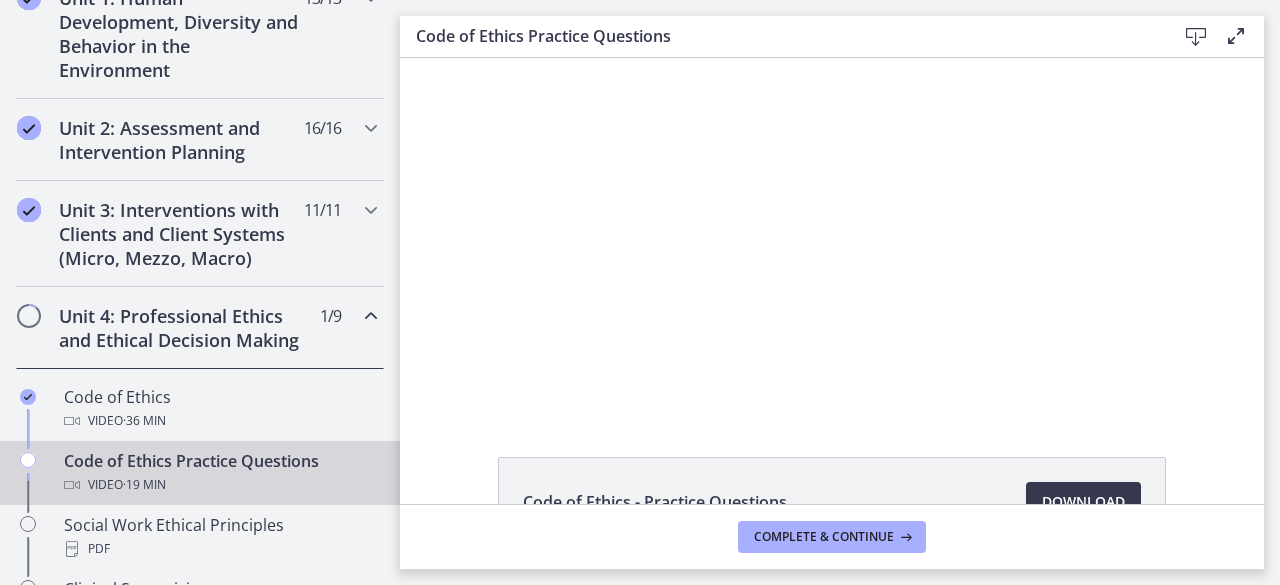 click at bounding box center (1236, 36) 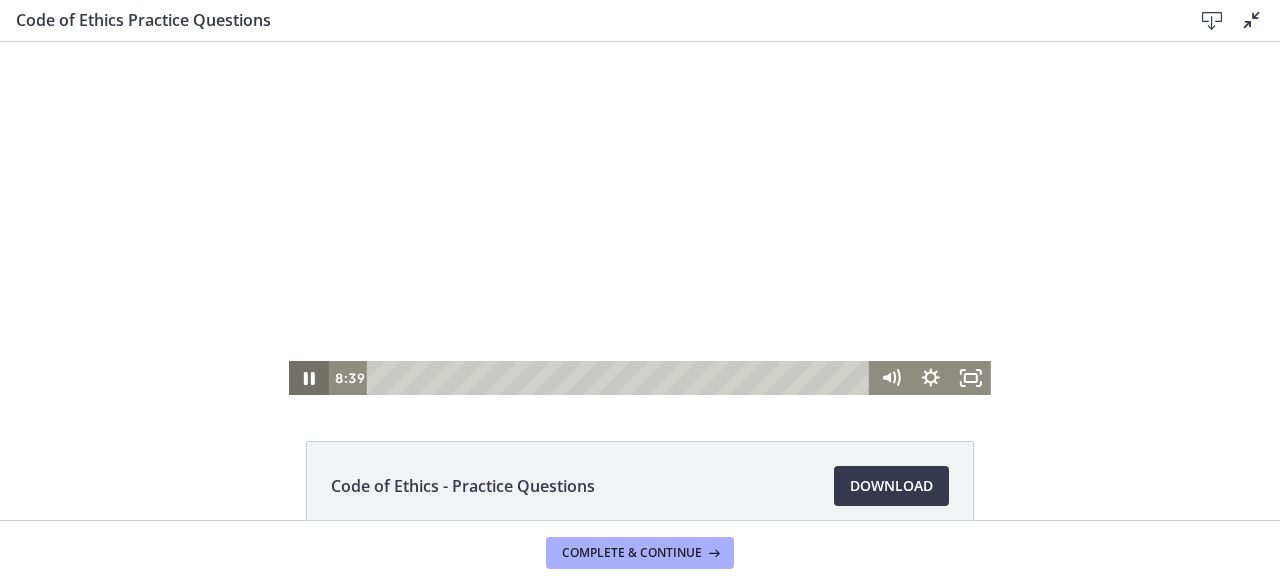 click 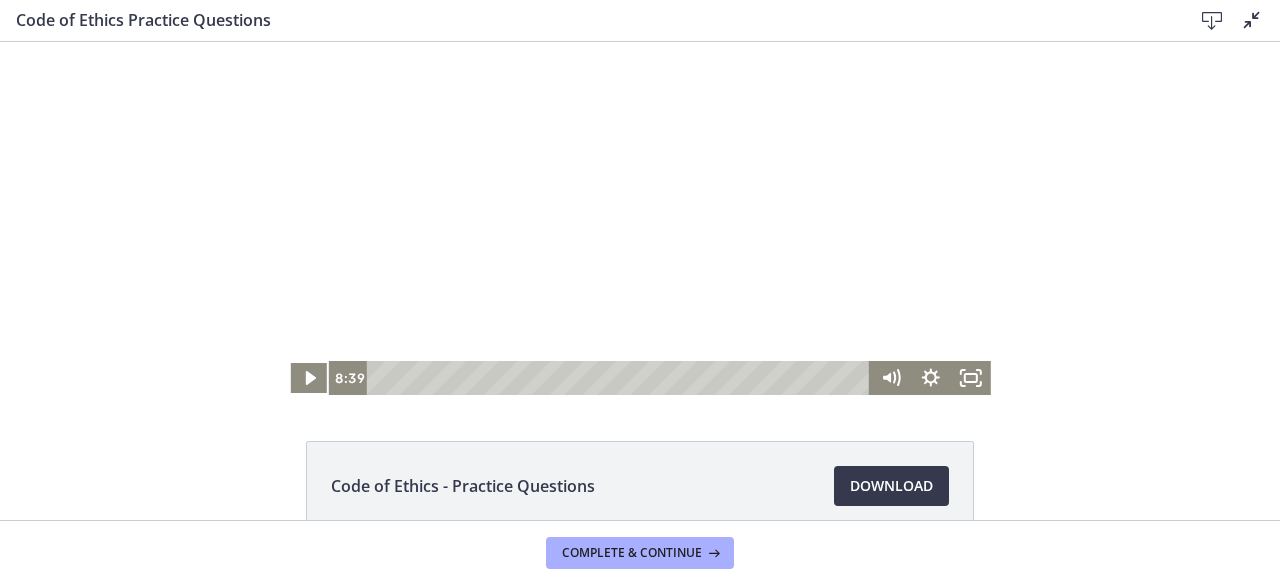 click at bounding box center (640, 218) 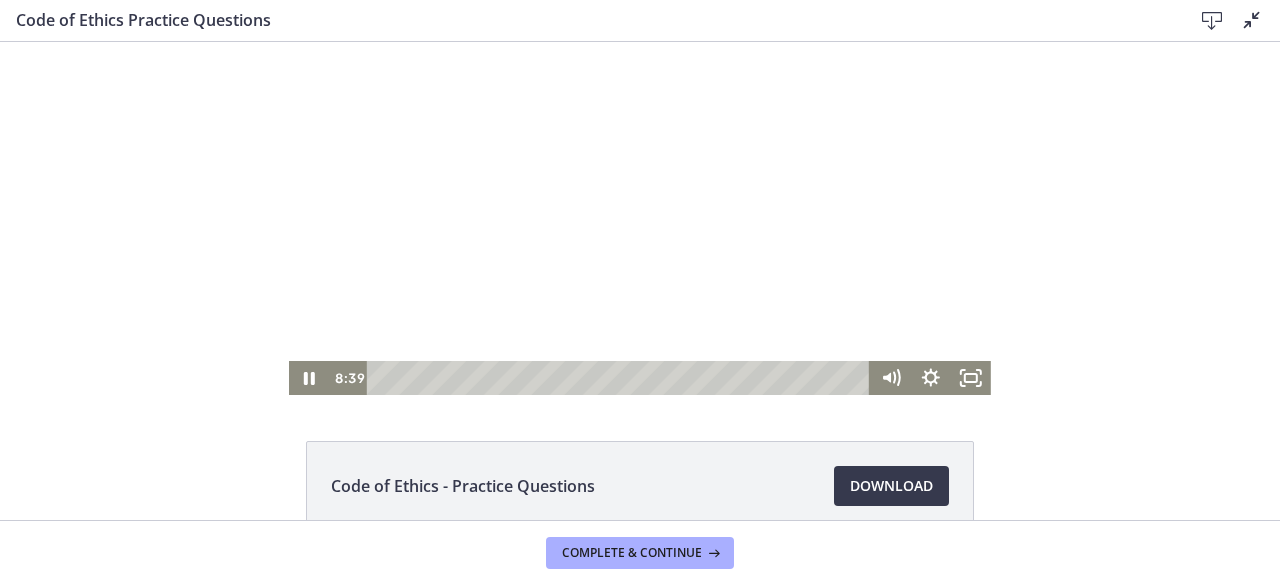 click at bounding box center [640, 218] 